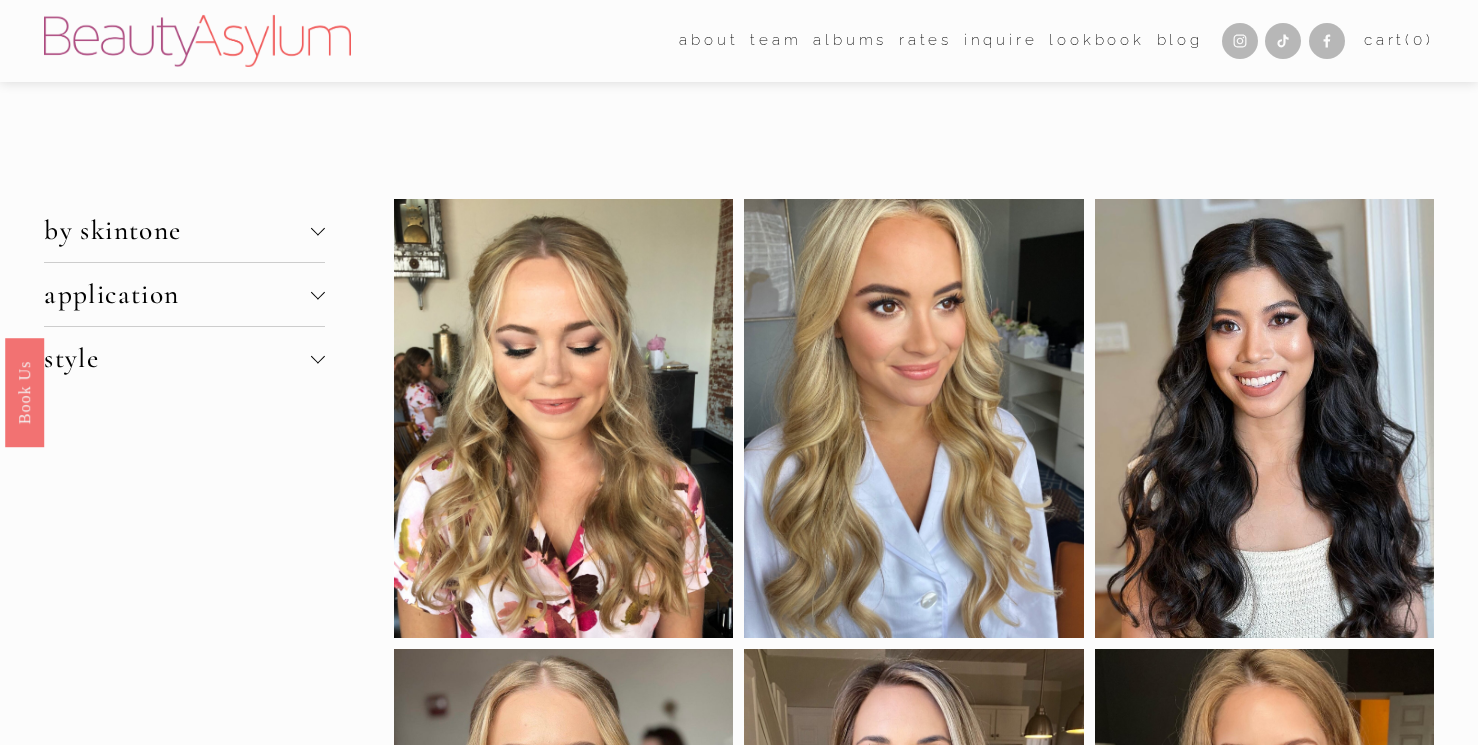 scroll, scrollTop: 0, scrollLeft: 0, axis: both 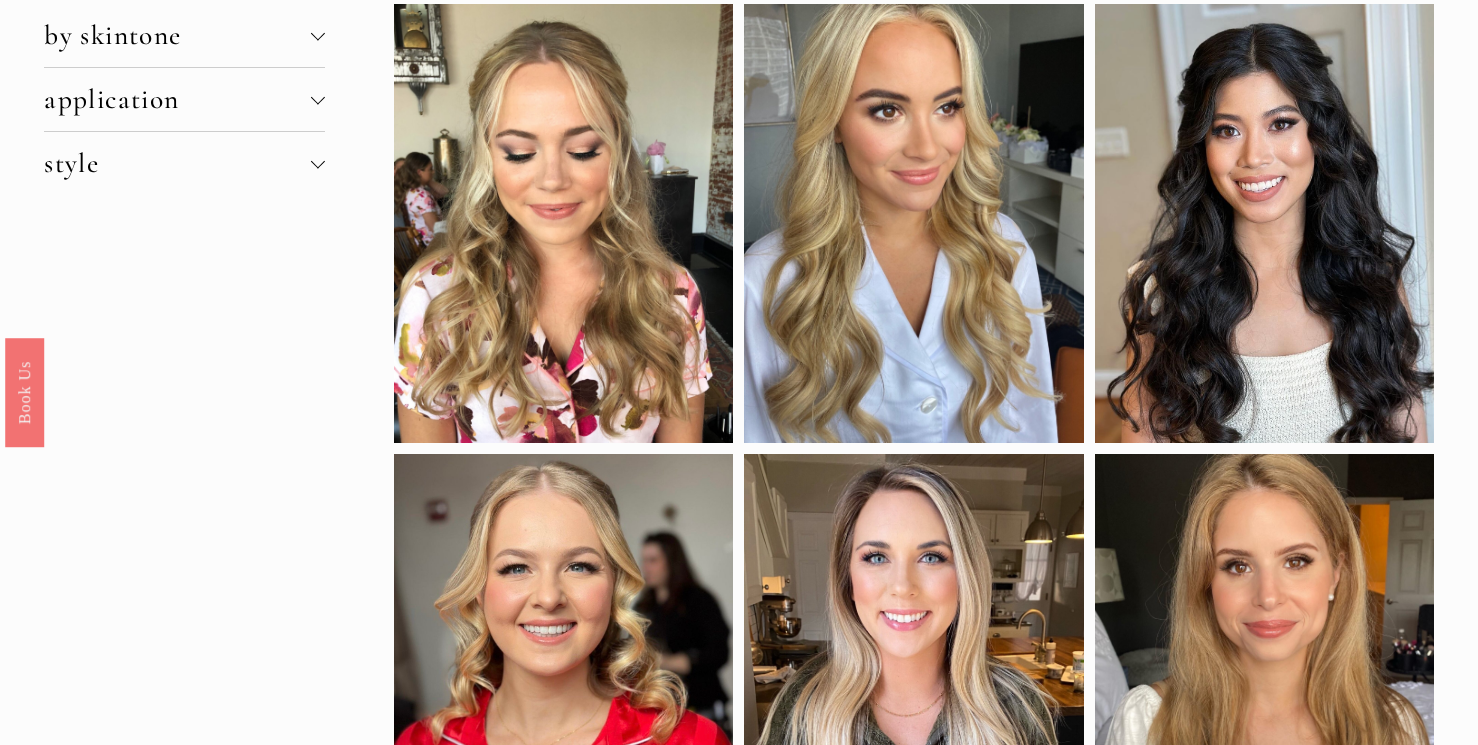 click on "by skintone" at bounding box center [177, 35] 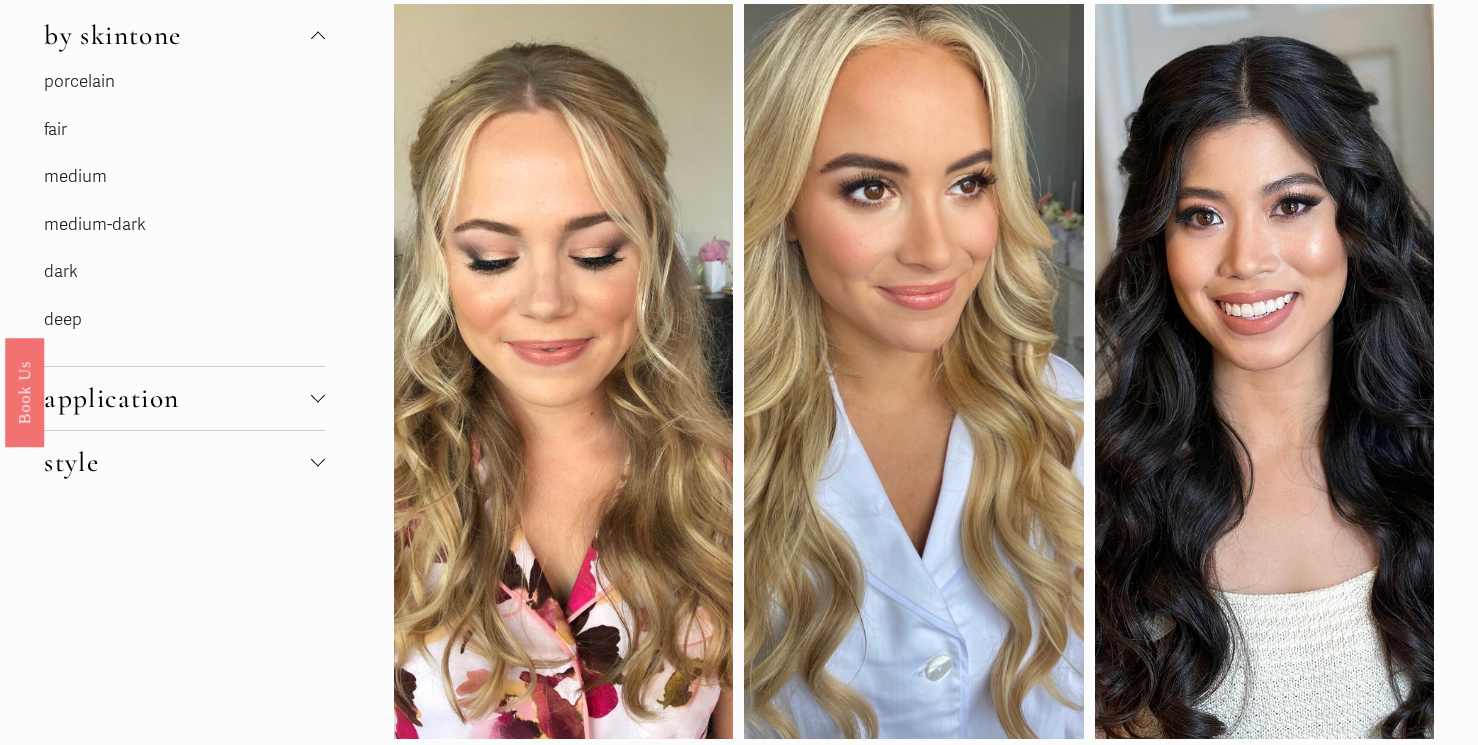 click on "fair" at bounding box center [55, 129] 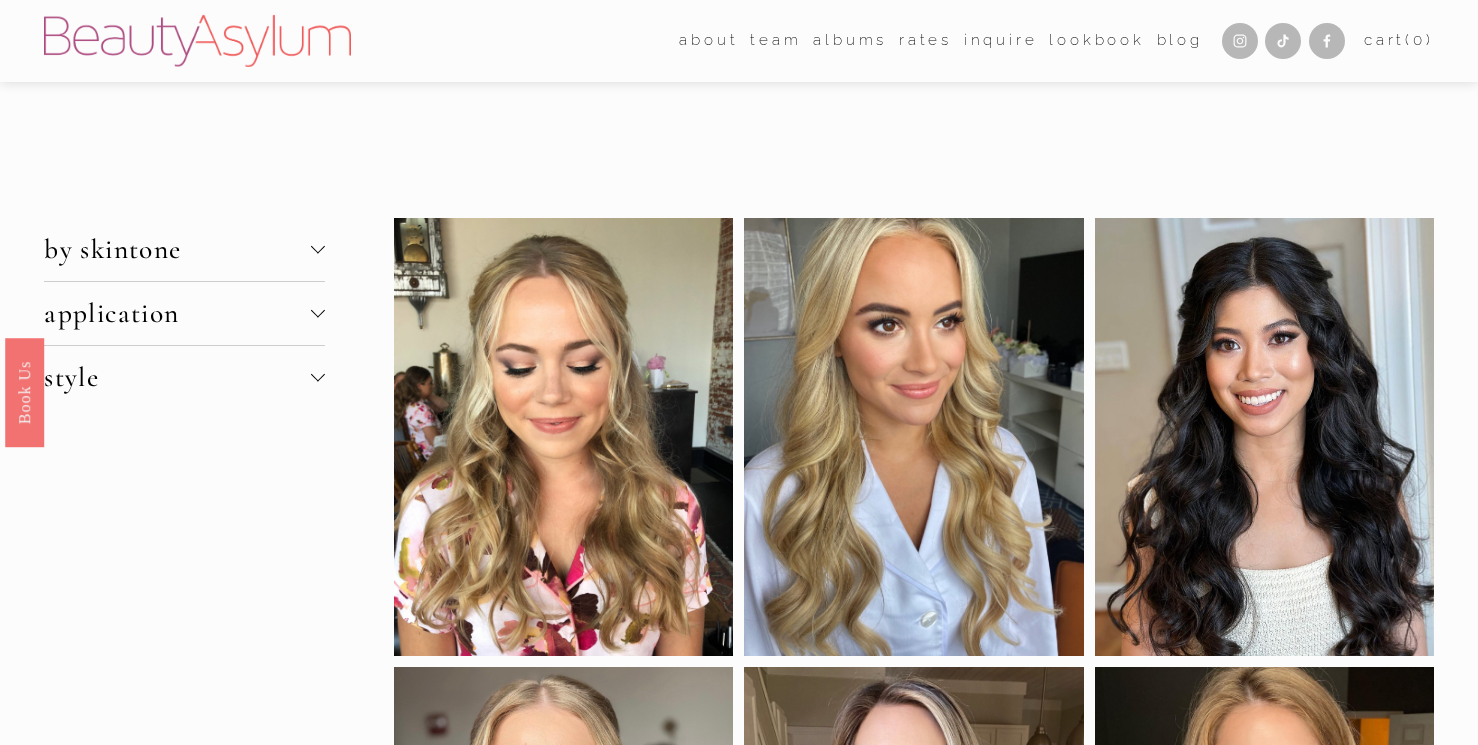 scroll, scrollTop: 0, scrollLeft: 0, axis: both 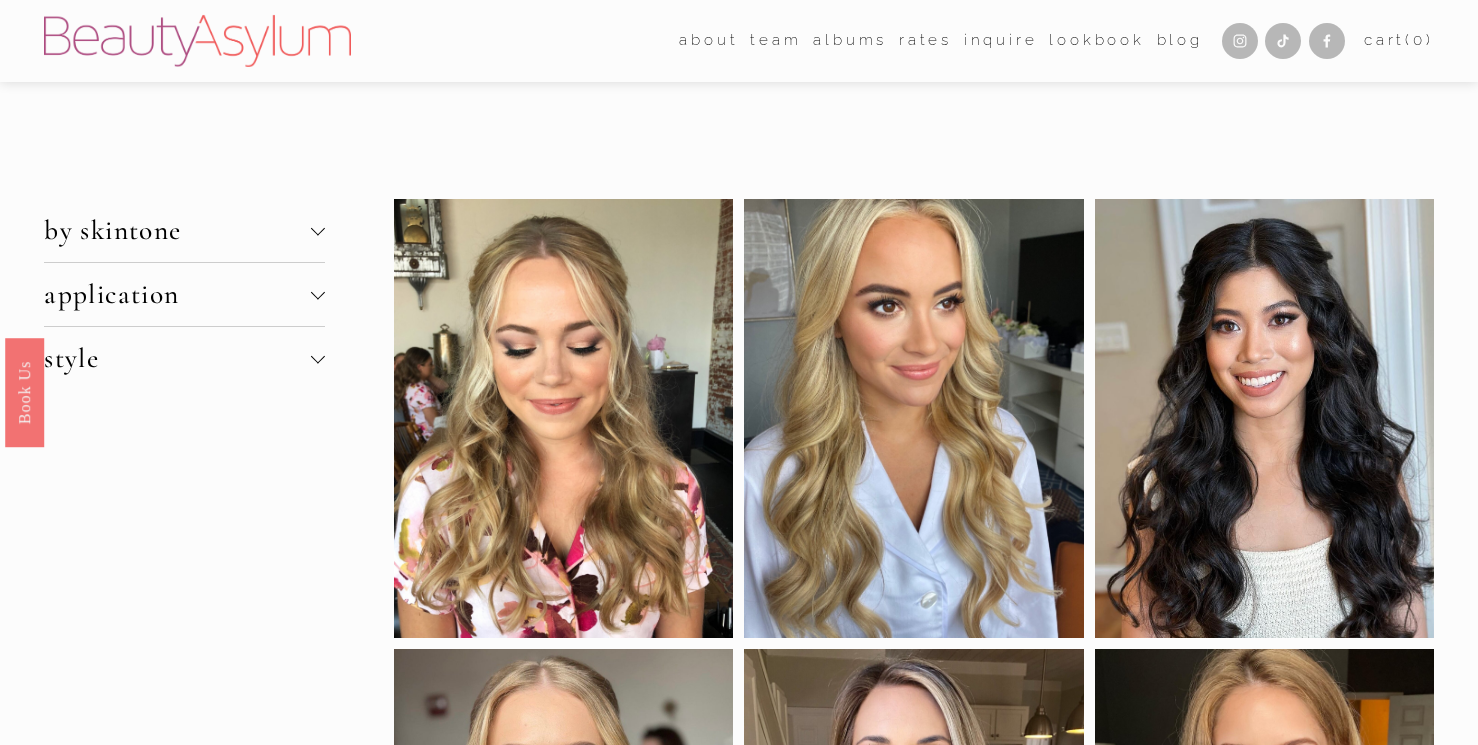 click on "by skintone" at bounding box center [184, 230] 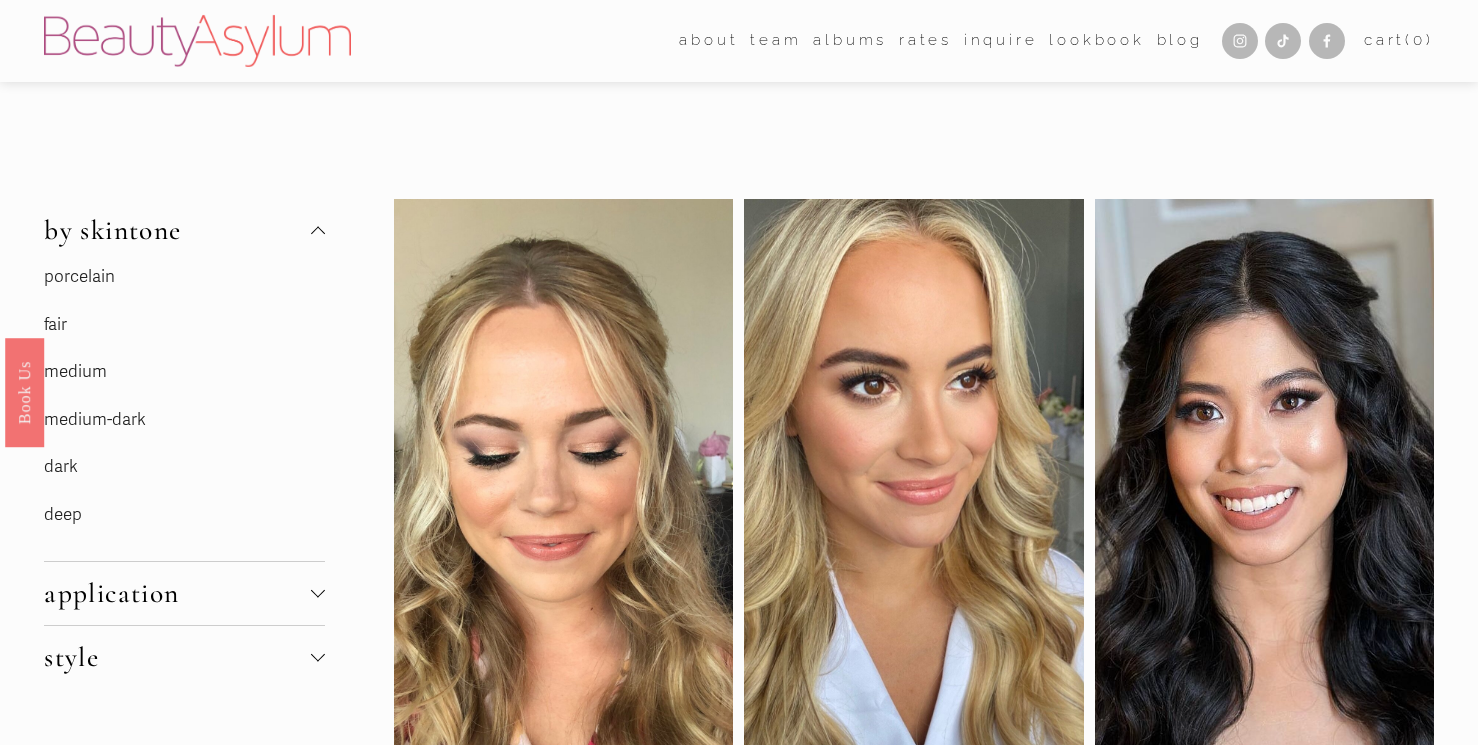 click on "porcelain" at bounding box center [79, 276] 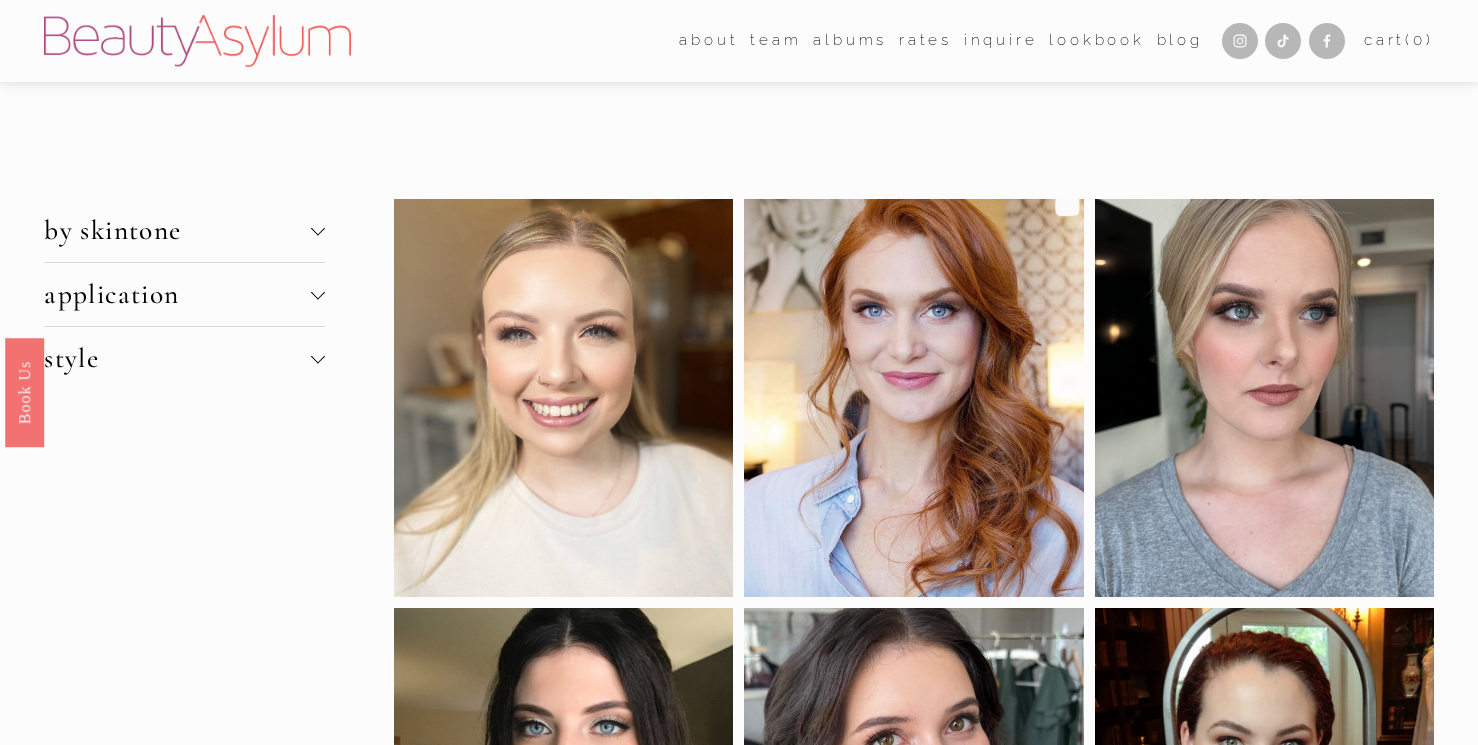 scroll, scrollTop: 0, scrollLeft: 0, axis: both 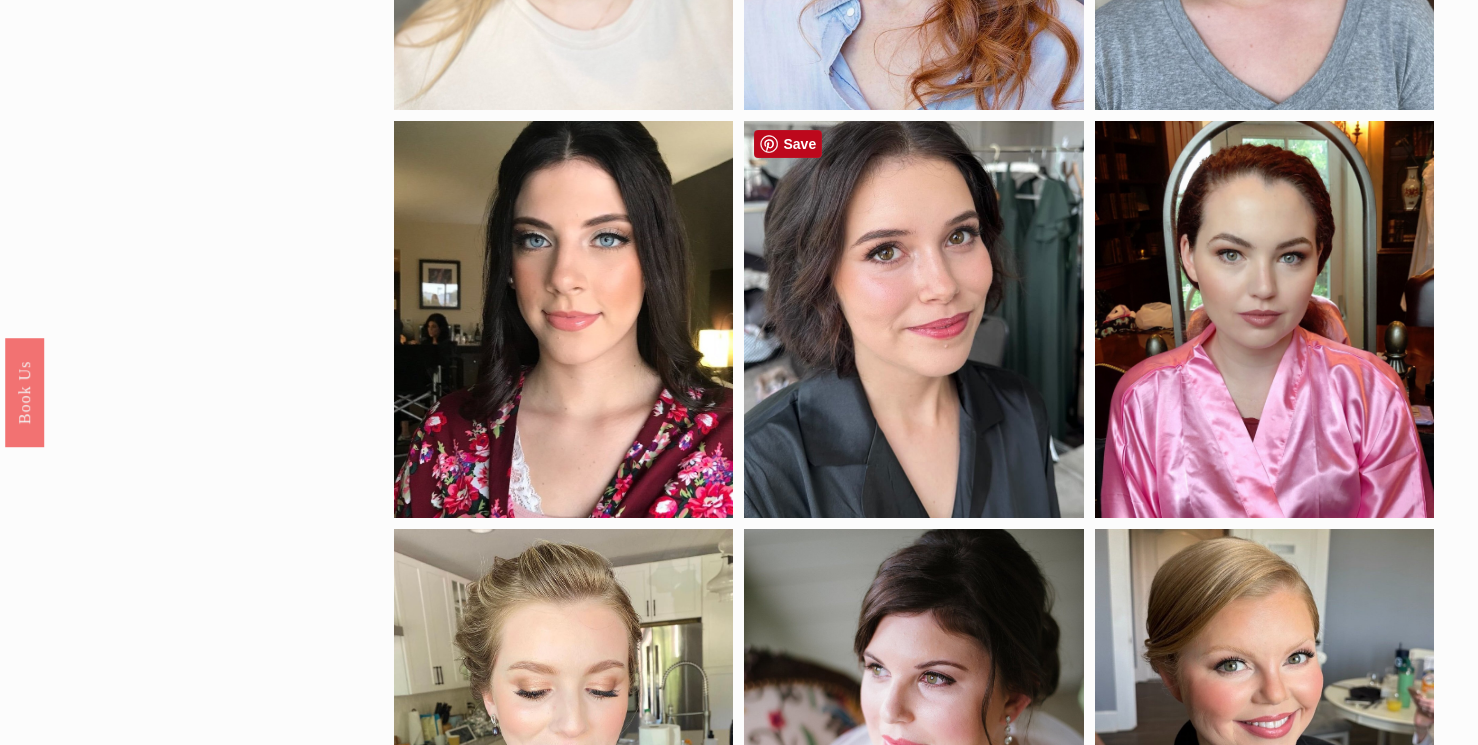 click at bounding box center [913, 320] 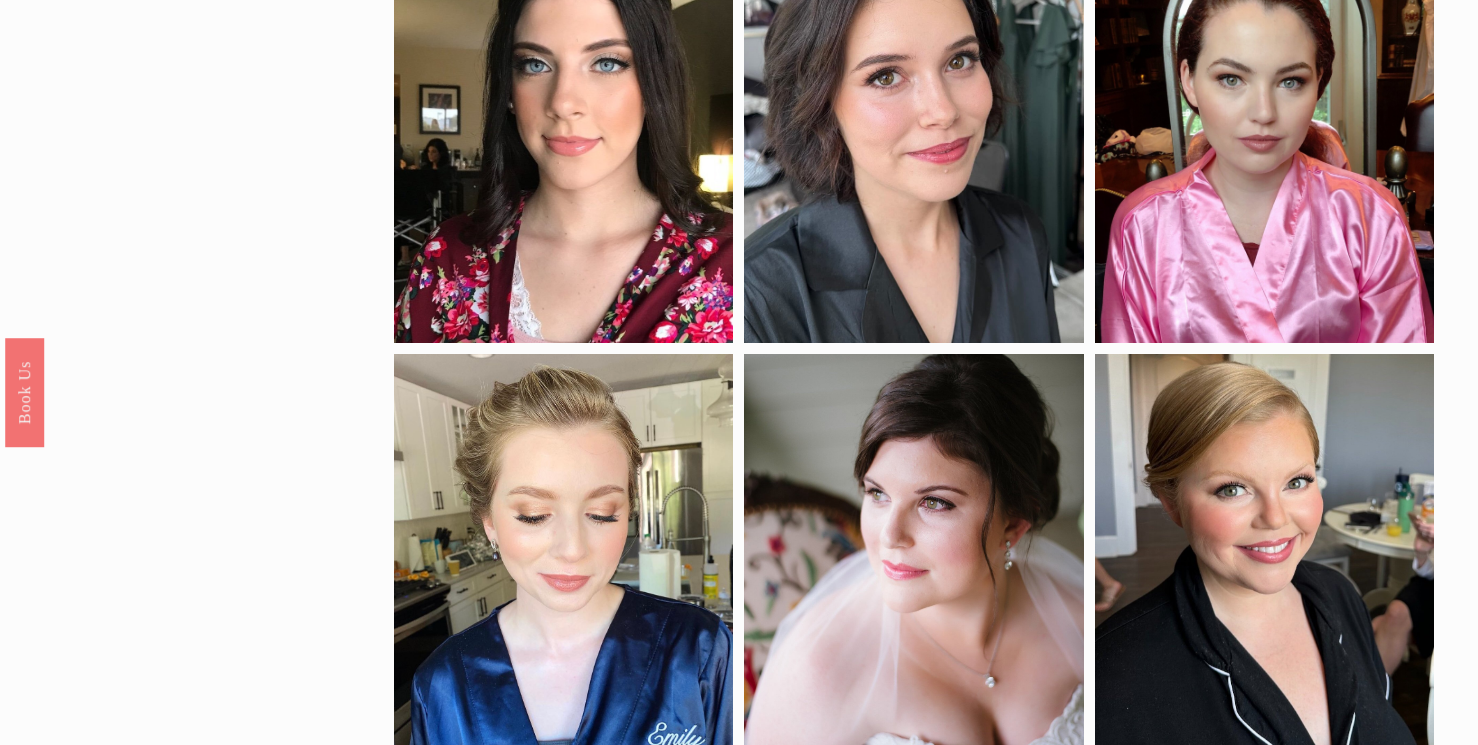 scroll, scrollTop: 660, scrollLeft: 0, axis: vertical 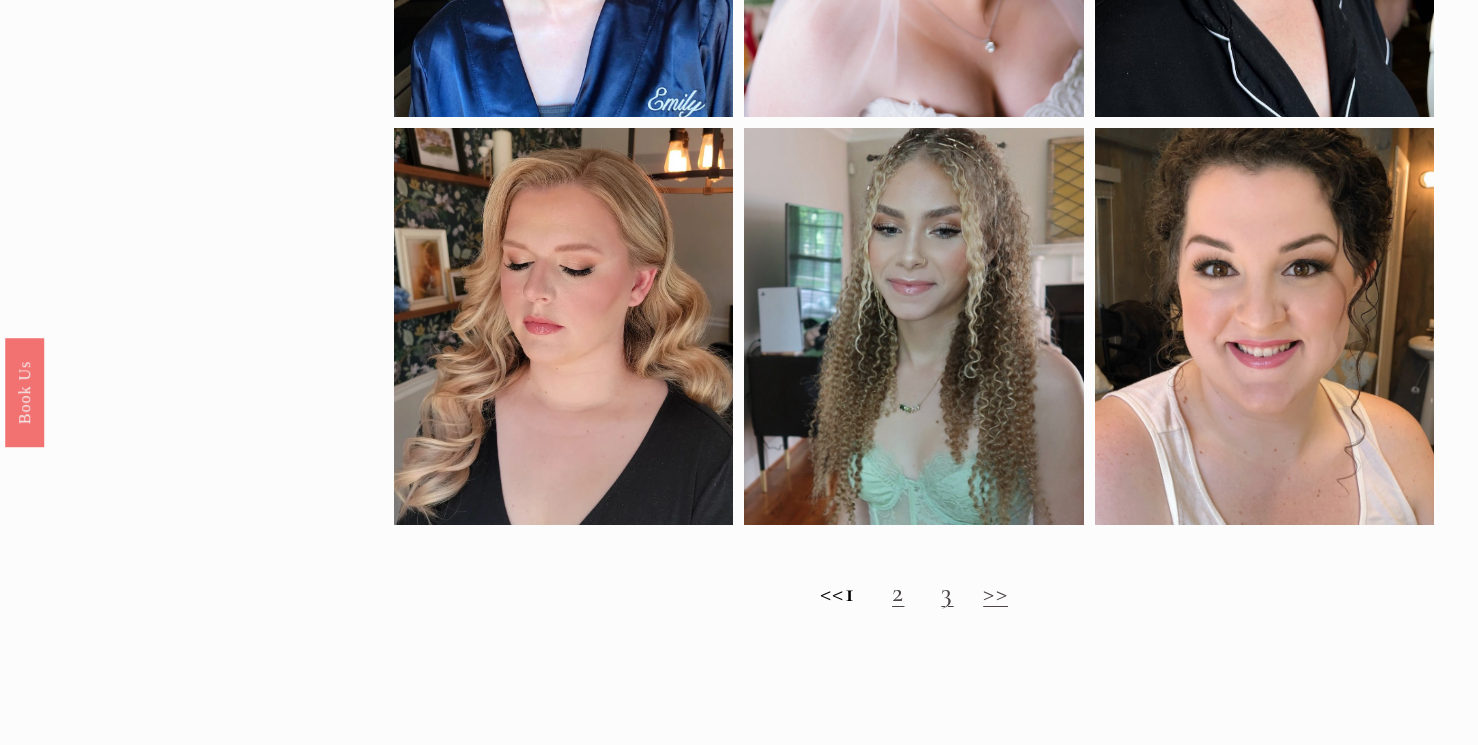 click on ">>" at bounding box center [995, 592] 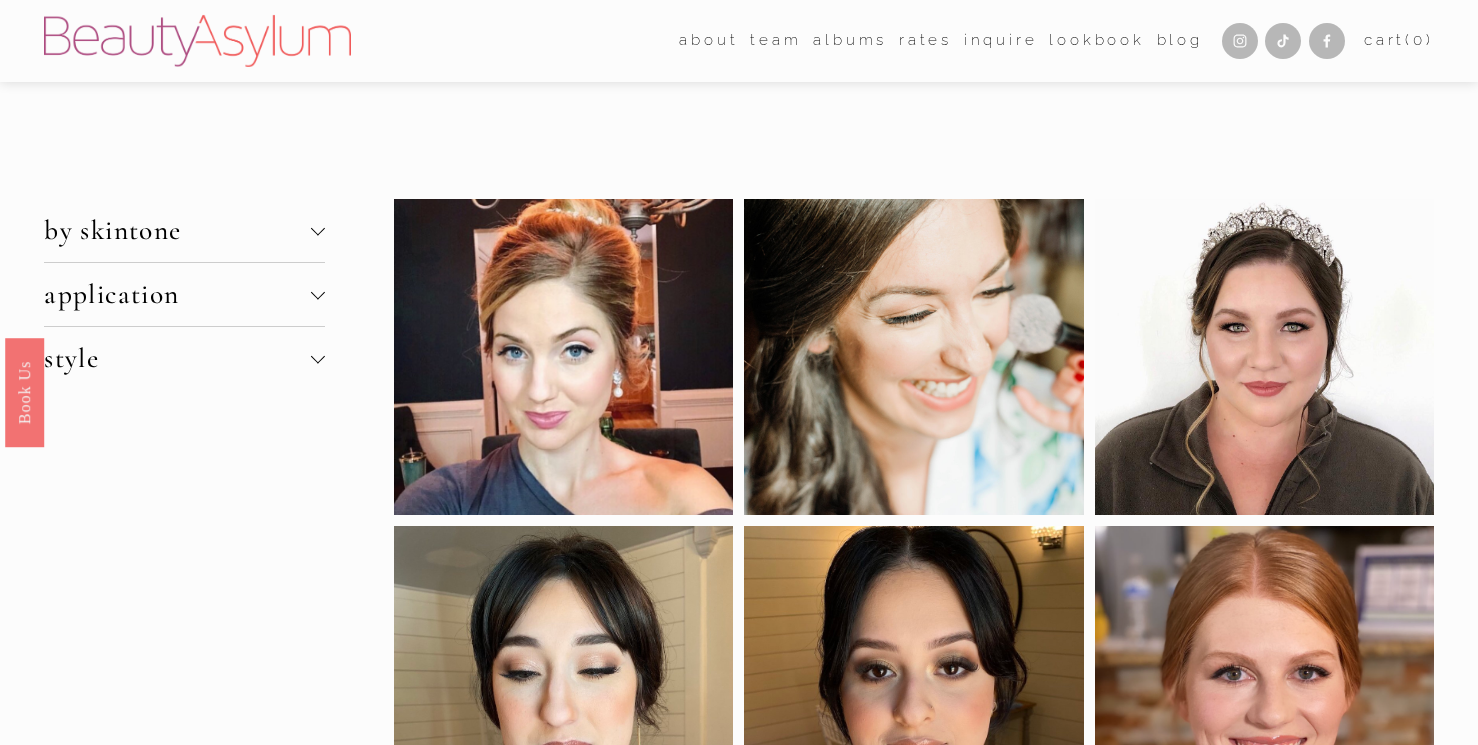 scroll, scrollTop: 493, scrollLeft: 0, axis: vertical 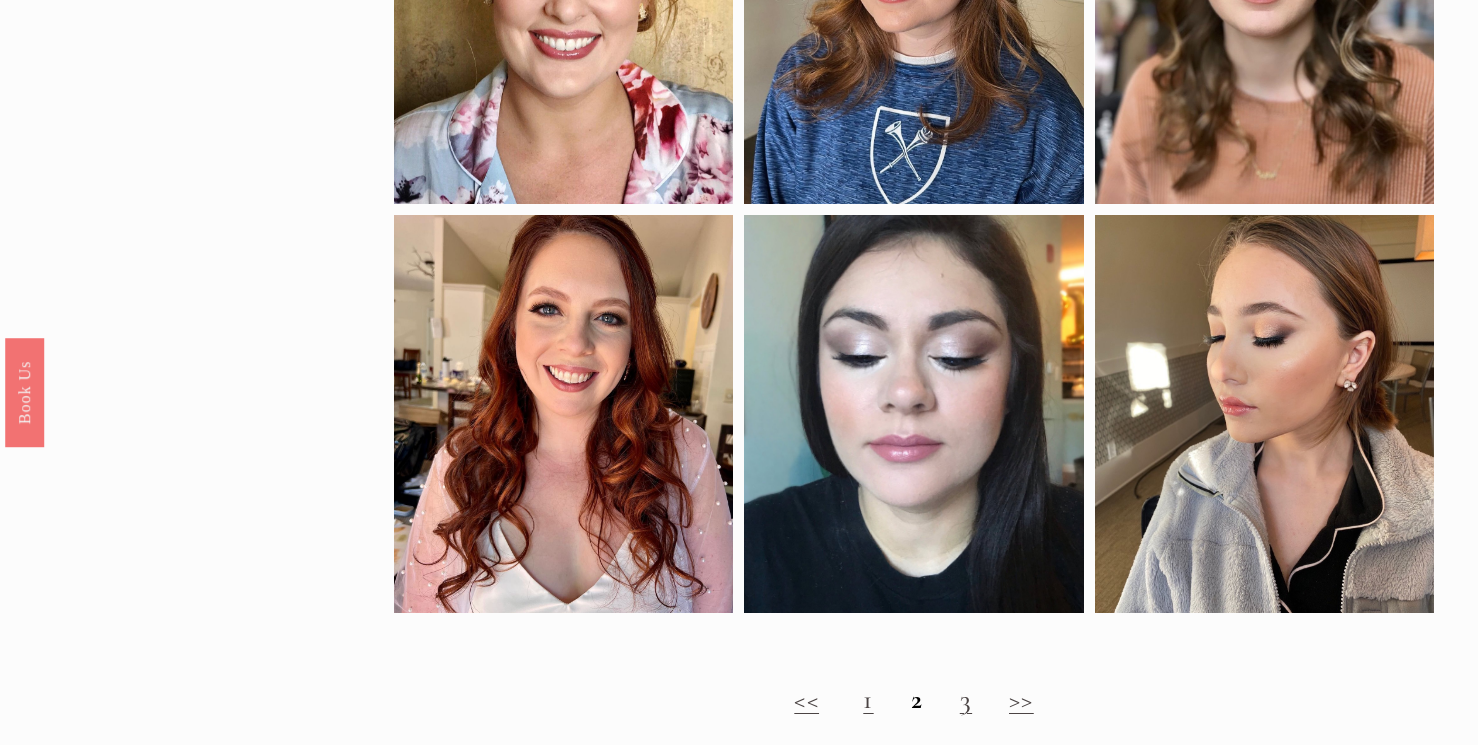 click on "3" at bounding box center [966, 699] 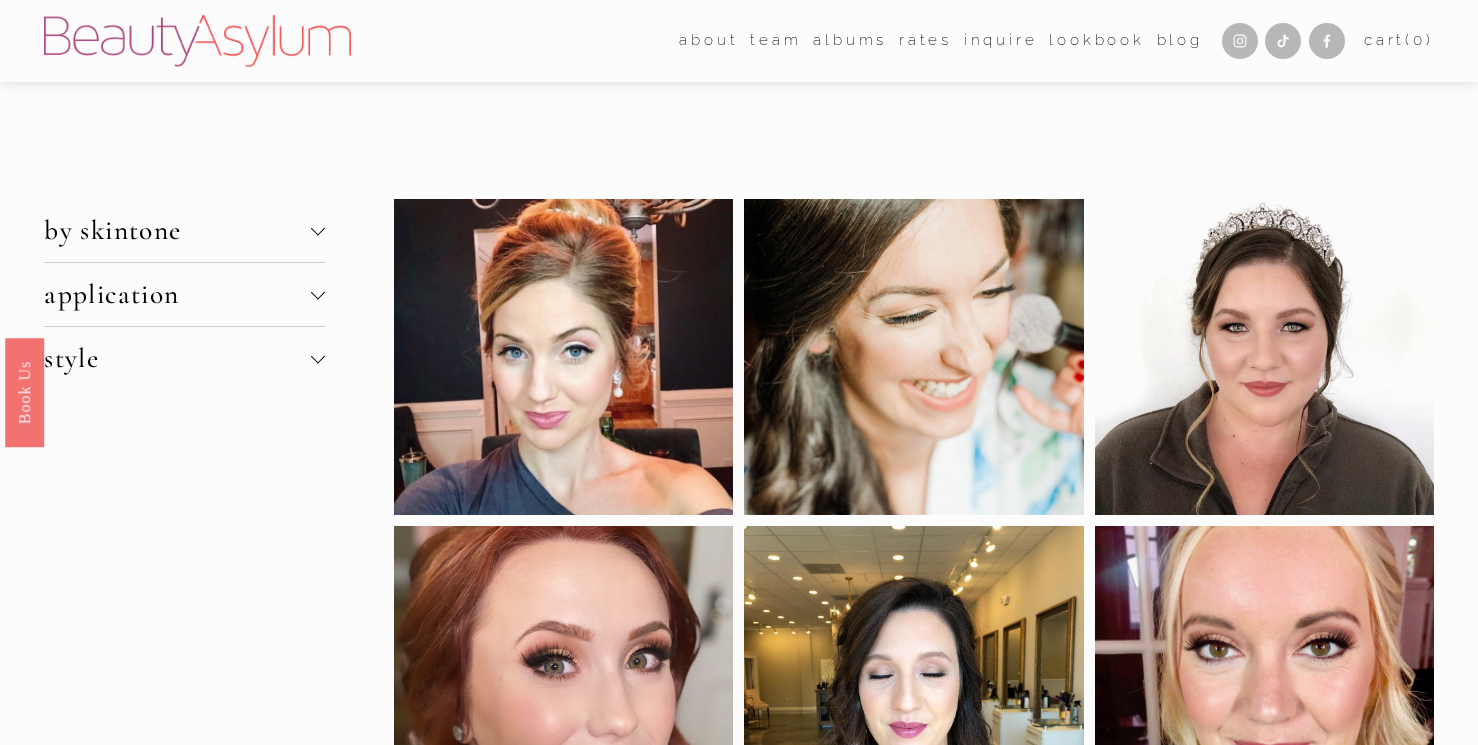 scroll, scrollTop: 0, scrollLeft: 0, axis: both 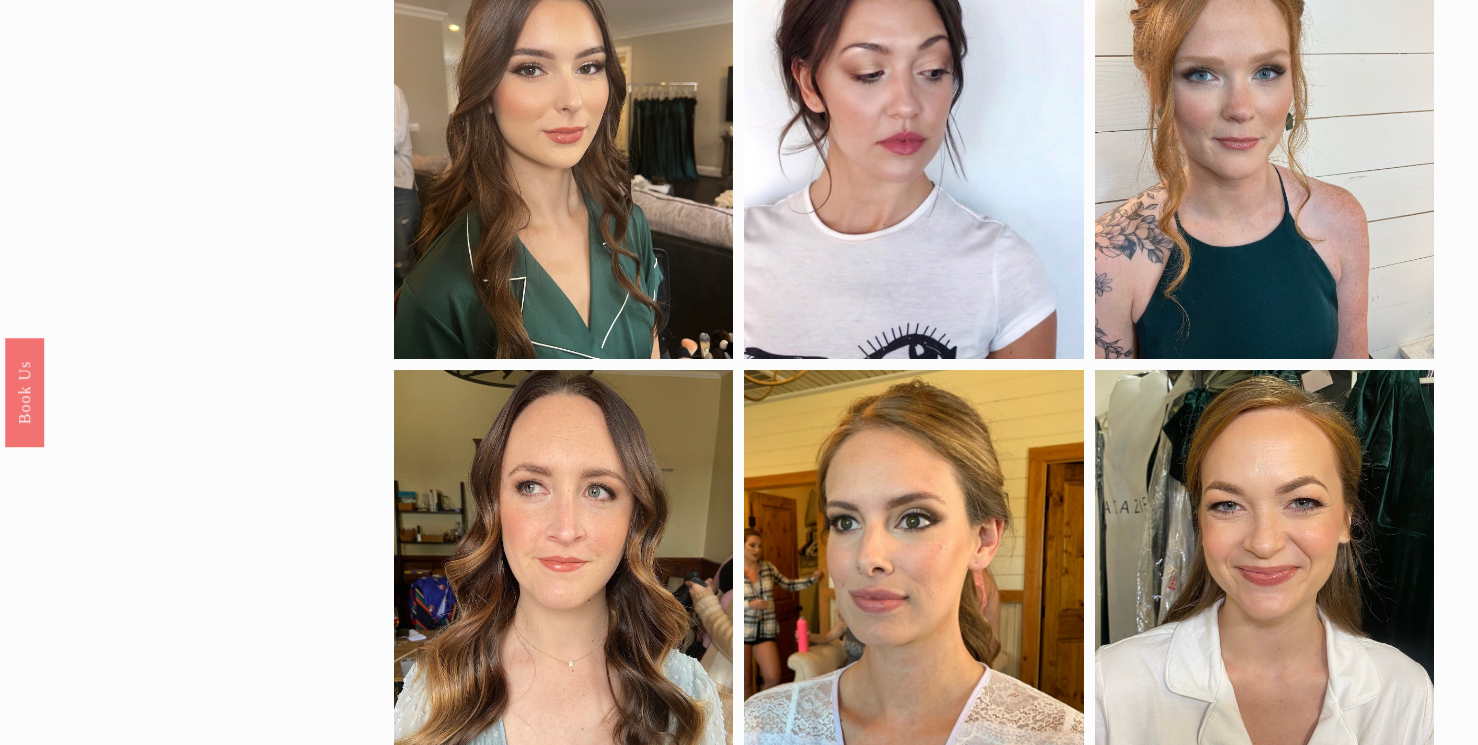 click at bounding box center (563, 161) 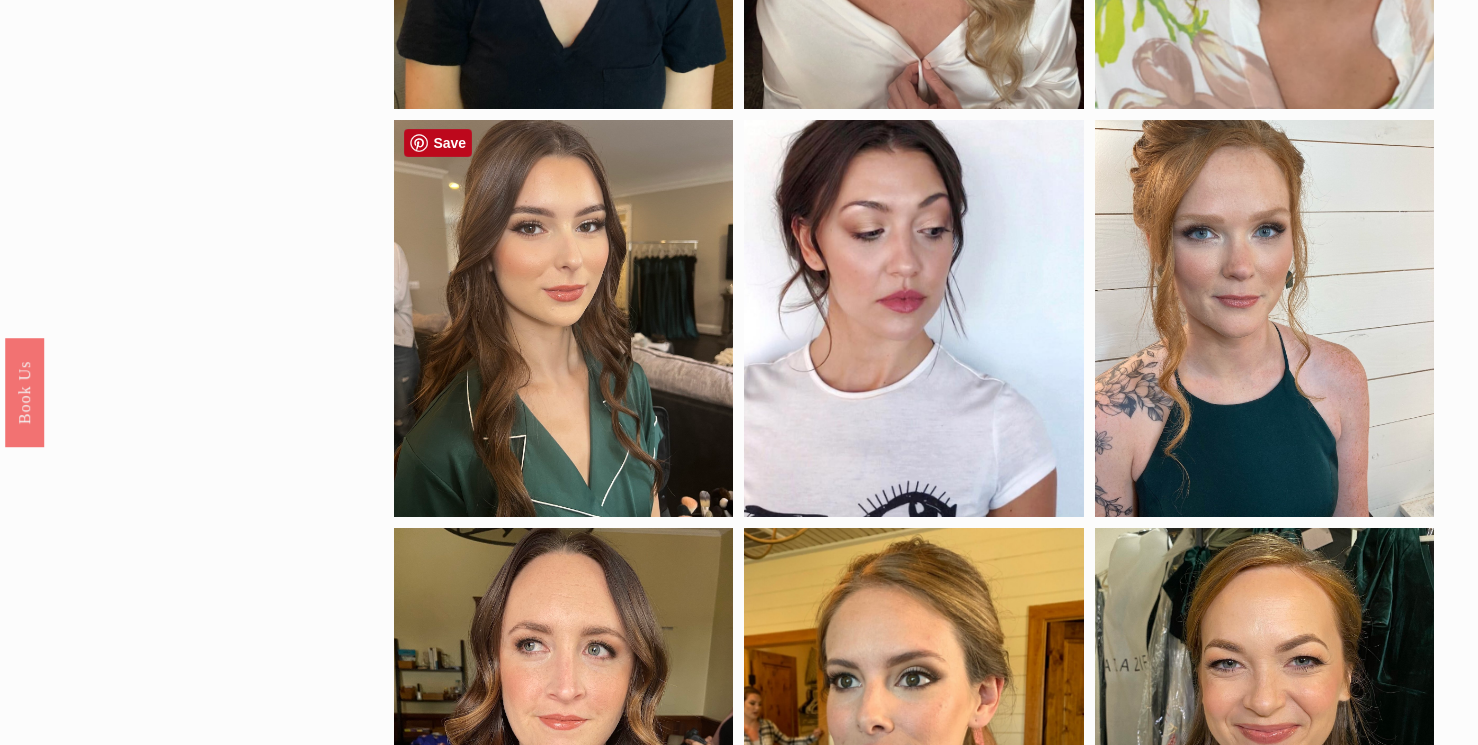 scroll, scrollTop: 1385, scrollLeft: 0, axis: vertical 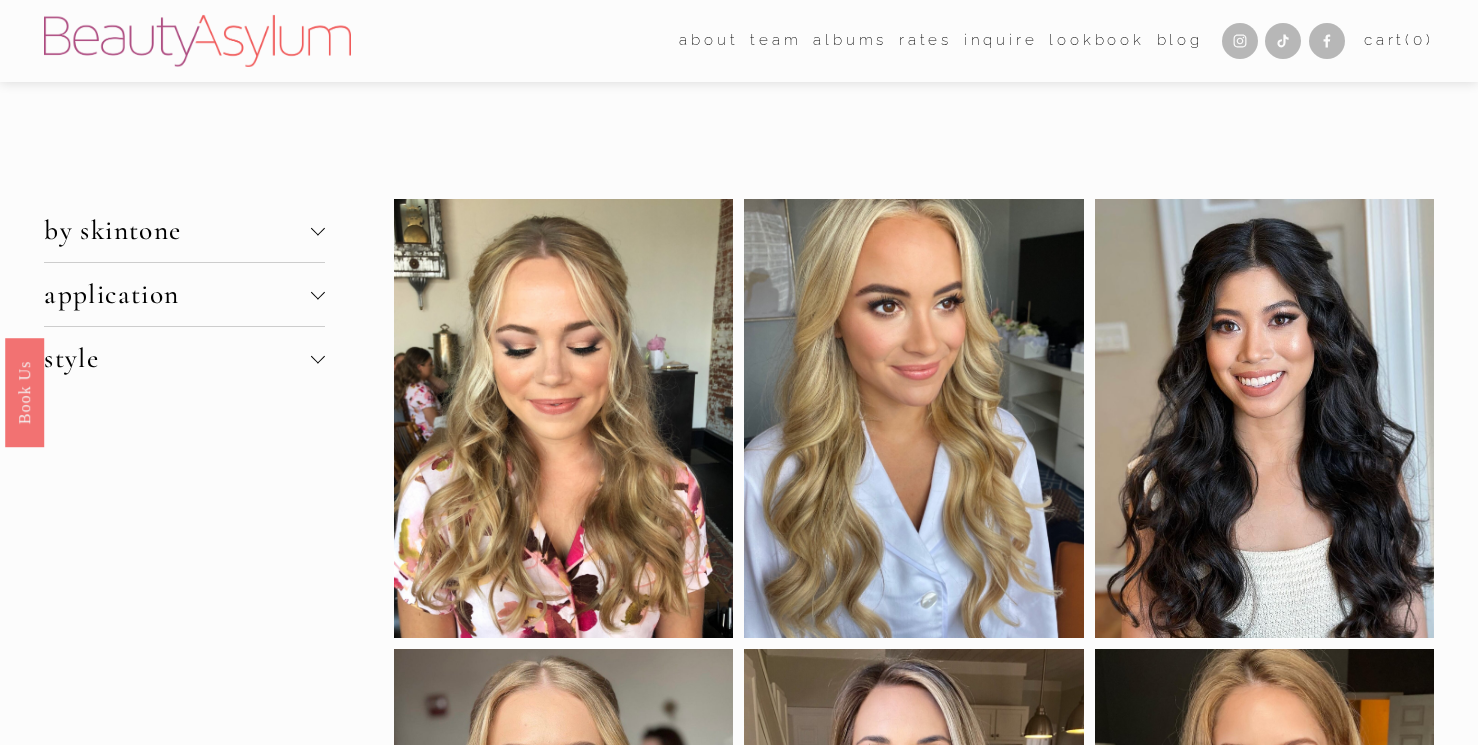 click on "by skintone" at bounding box center [184, 230] 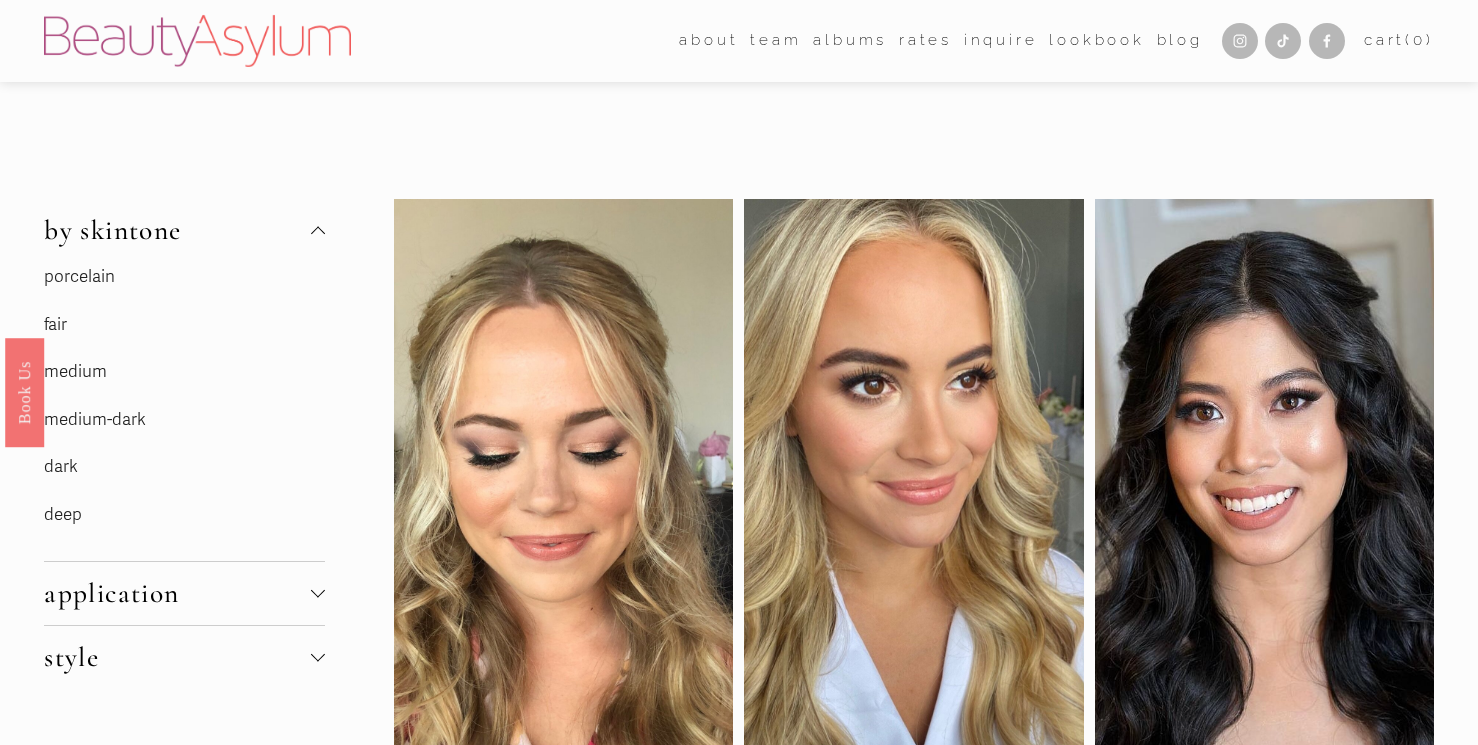 click on "porcelain" at bounding box center (79, 276) 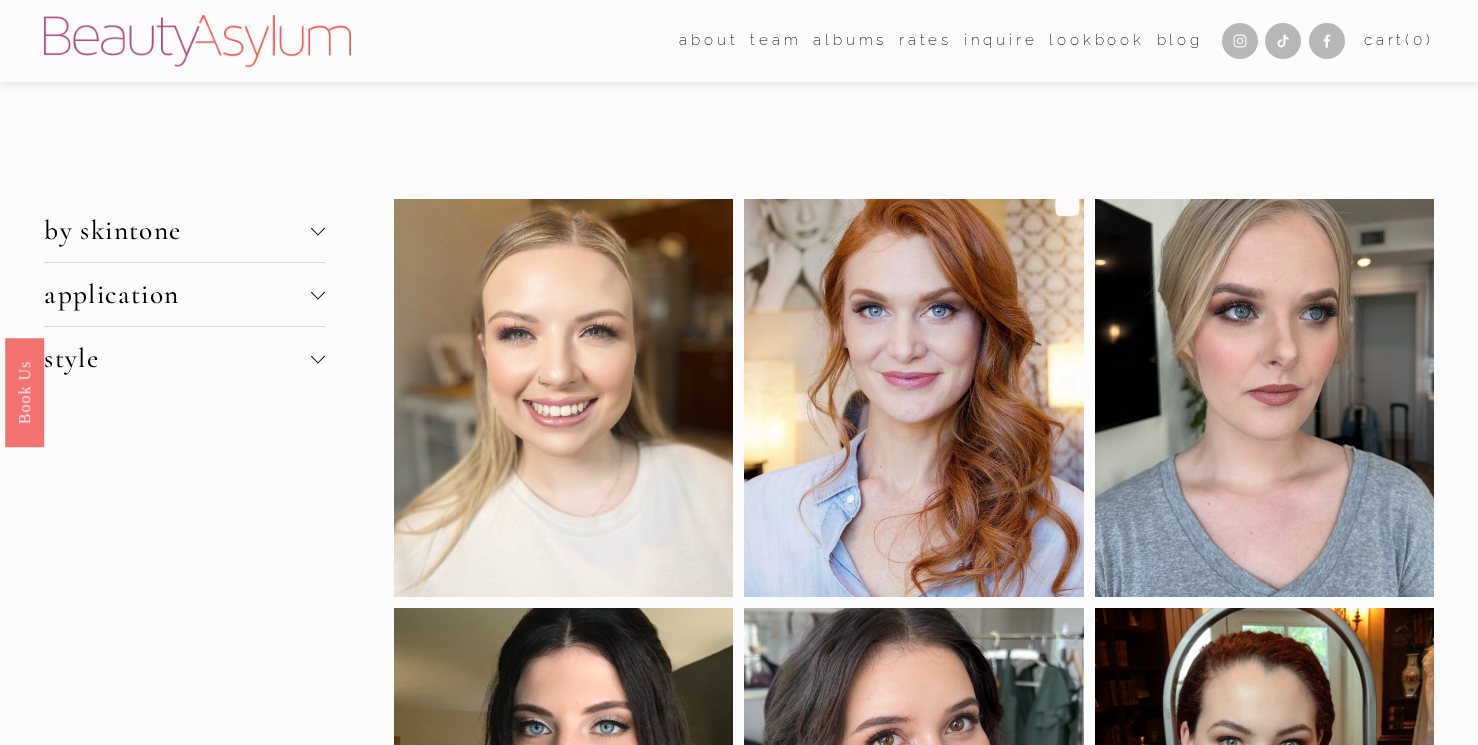scroll, scrollTop: 1181, scrollLeft: 0, axis: vertical 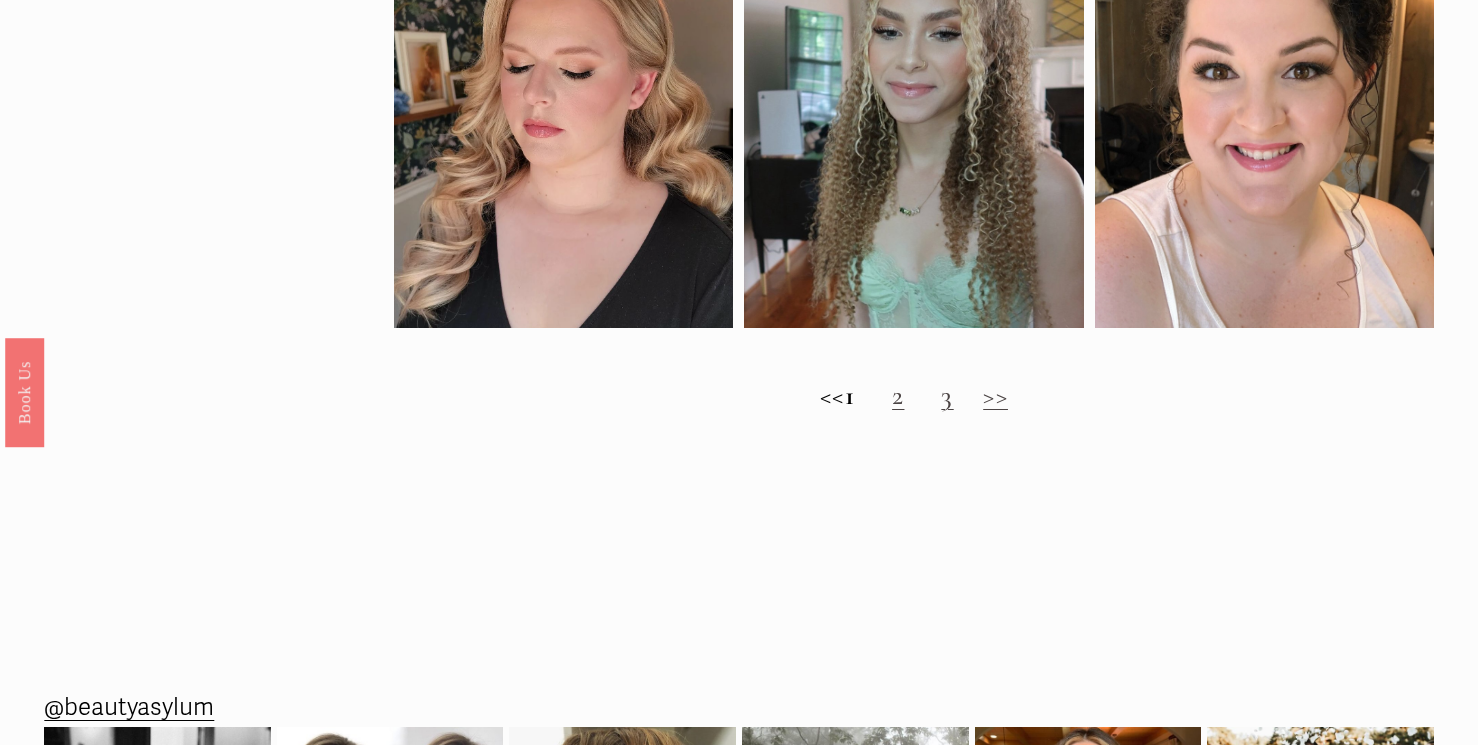 click on "<<      1       2       3      >>" at bounding box center (913, 396) 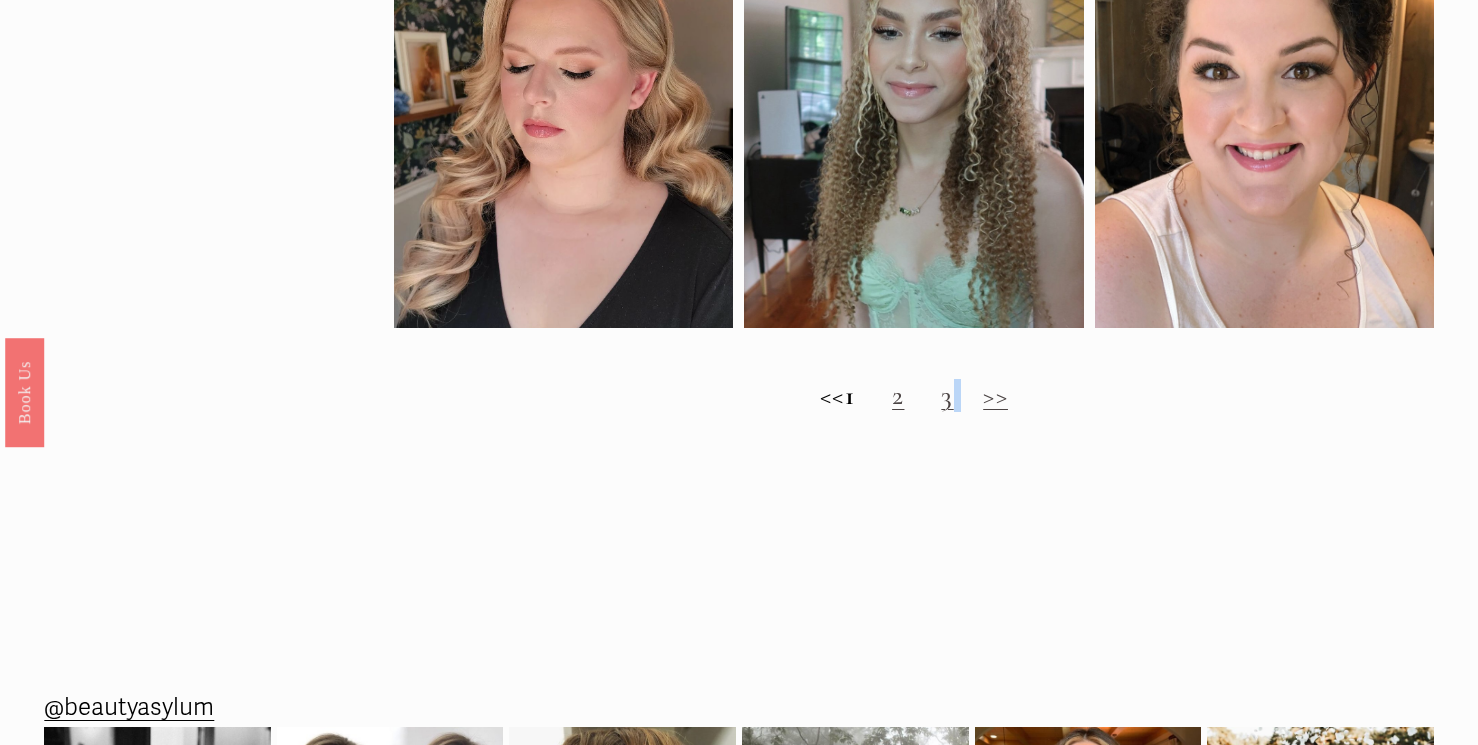 click on "<<      1       2       3      >>" at bounding box center (913, 396) 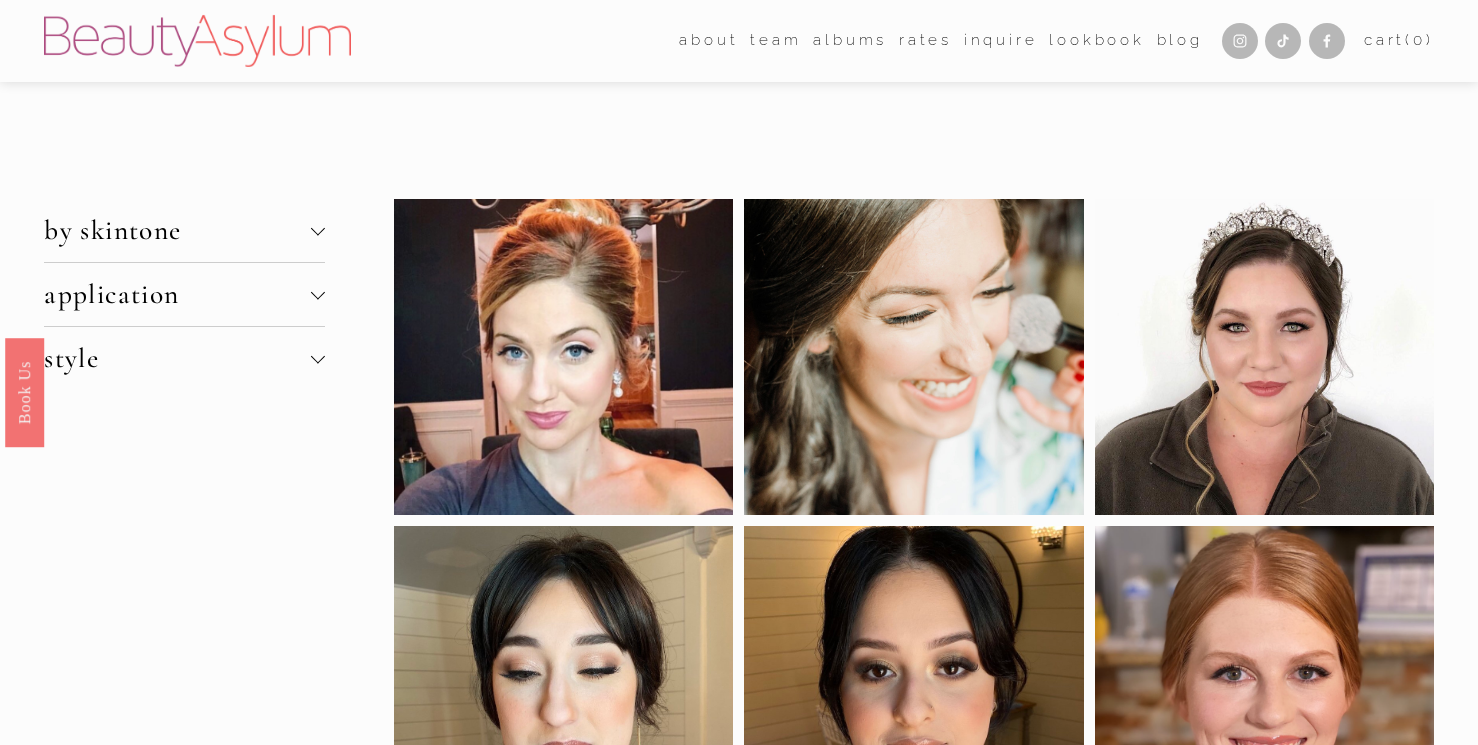 scroll, scrollTop: 174, scrollLeft: 0, axis: vertical 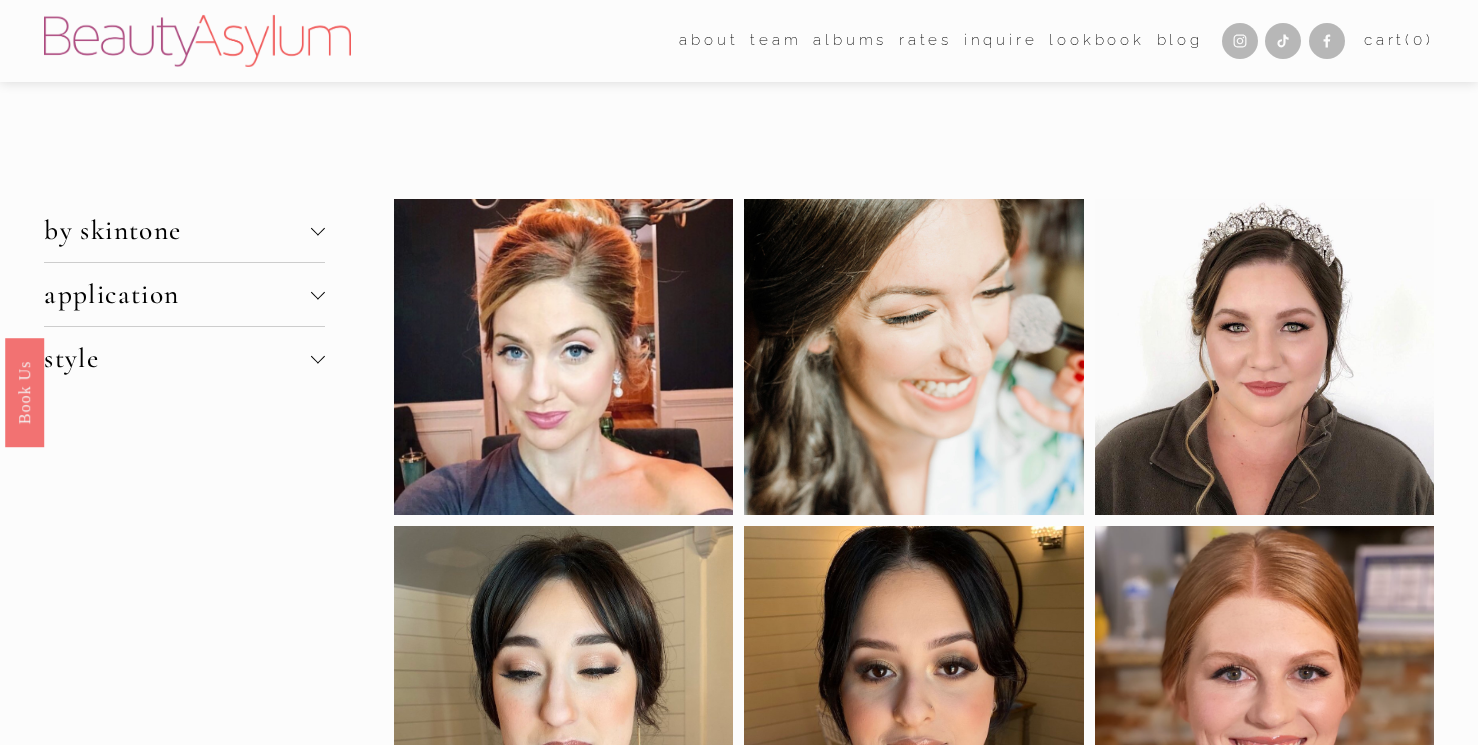 click on "by skintone" at bounding box center [177, 230] 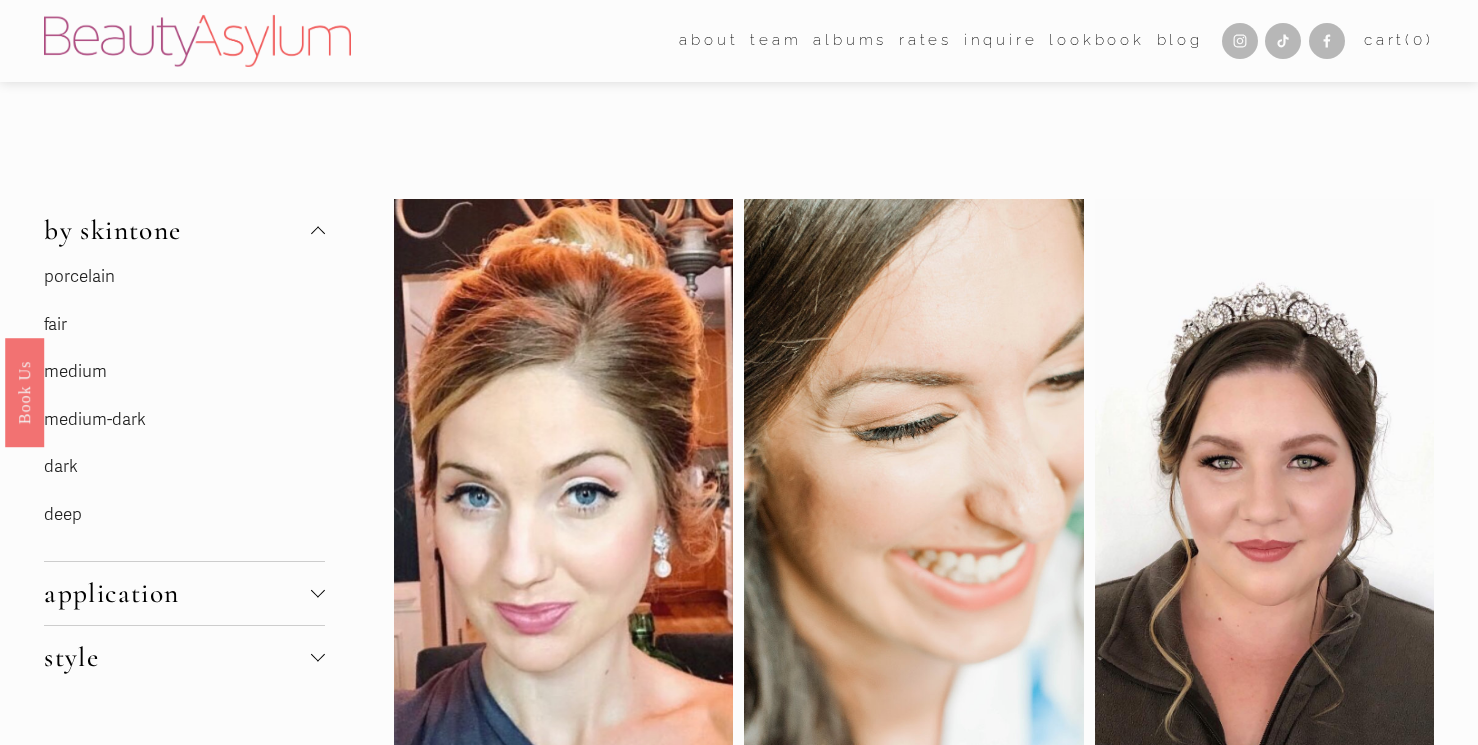 click on "fair" at bounding box center [184, 325] 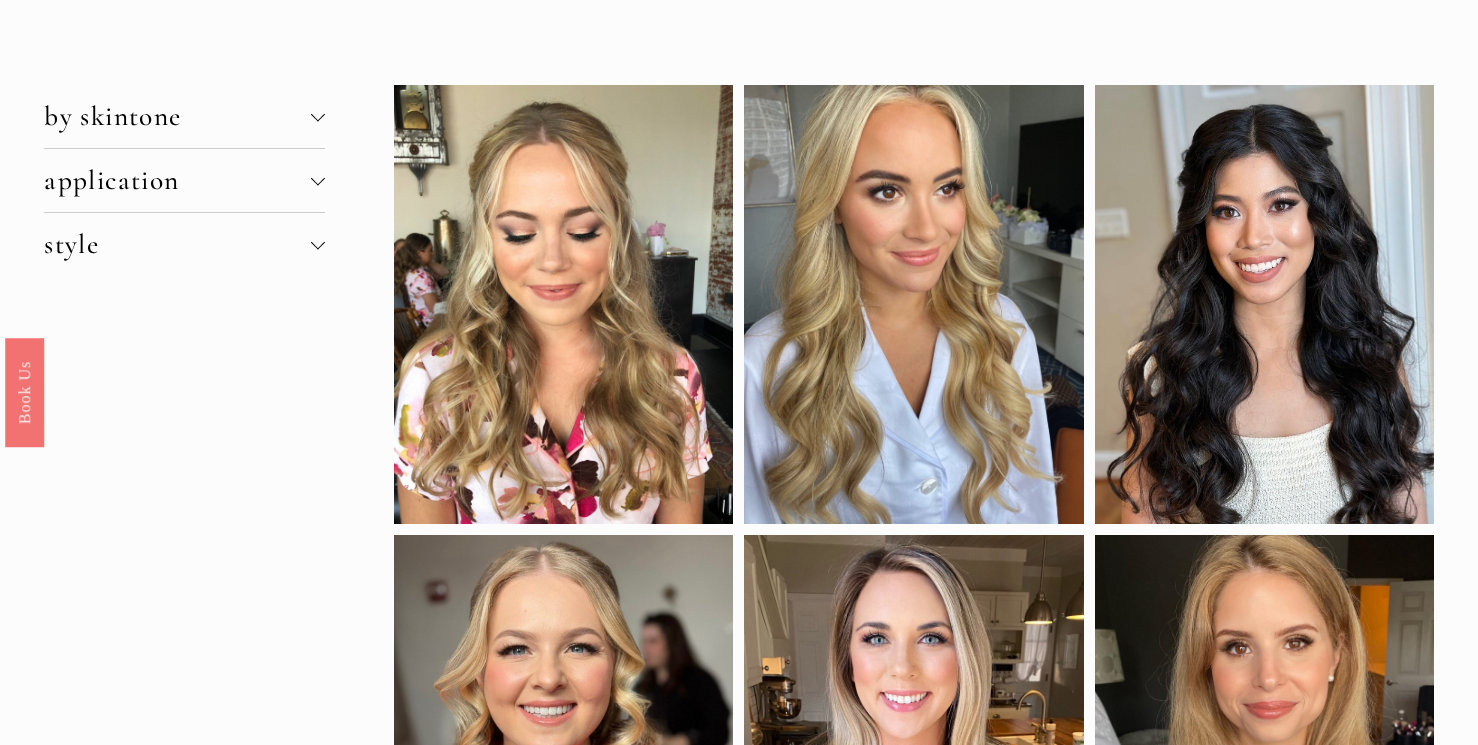 scroll, scrollTop: 143, scrollLeft: 0, axis: vertical 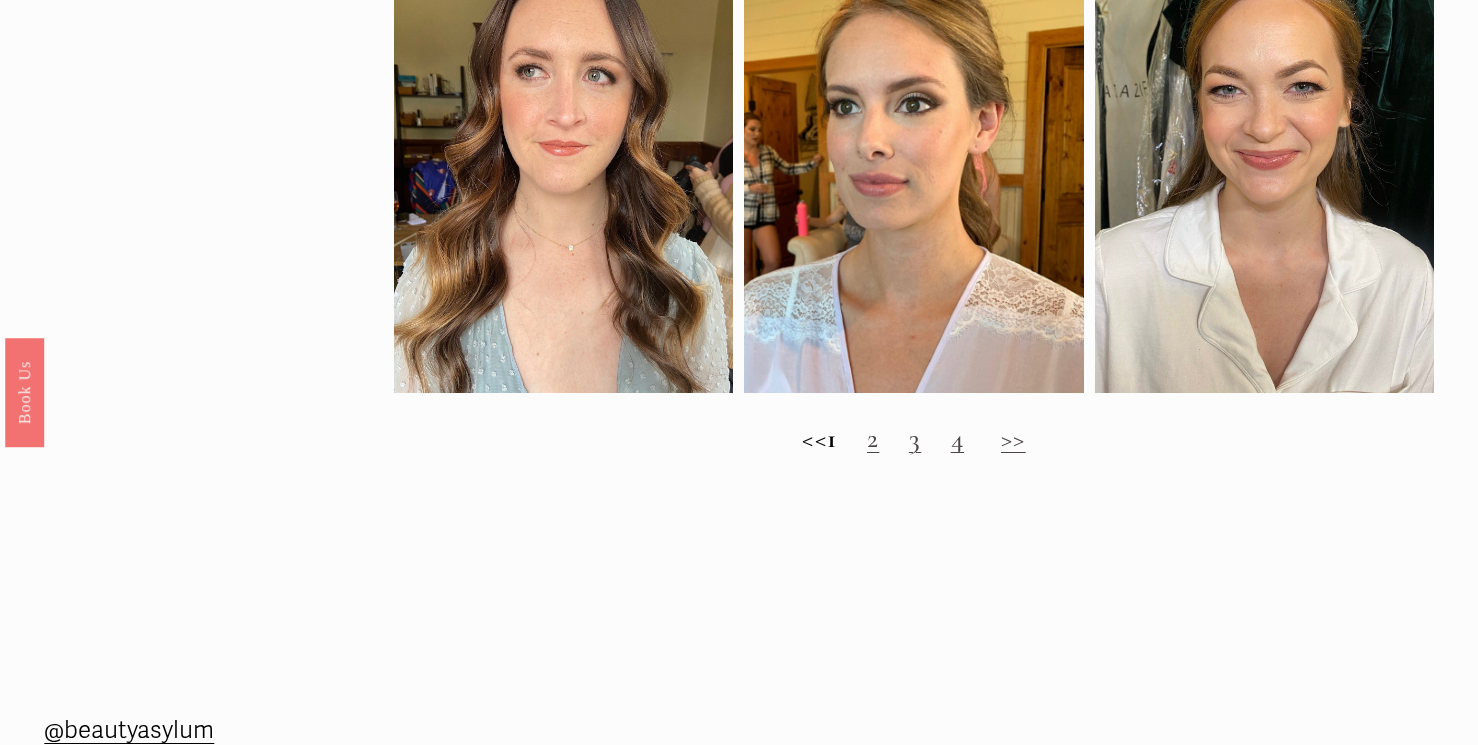 click on "2" at bounding box center (873, 438) 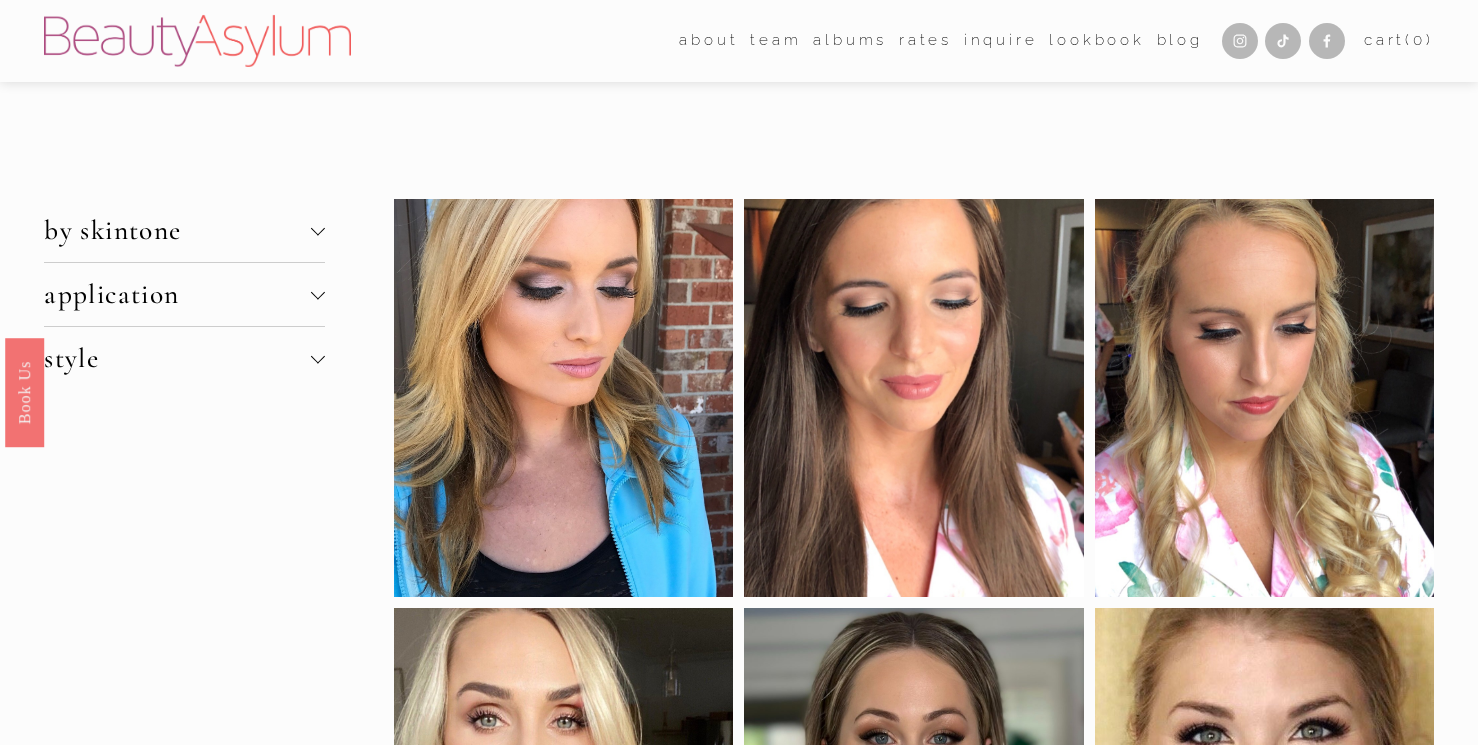scroll, scrollTop: 0, scrollLeft: 0, axis: both 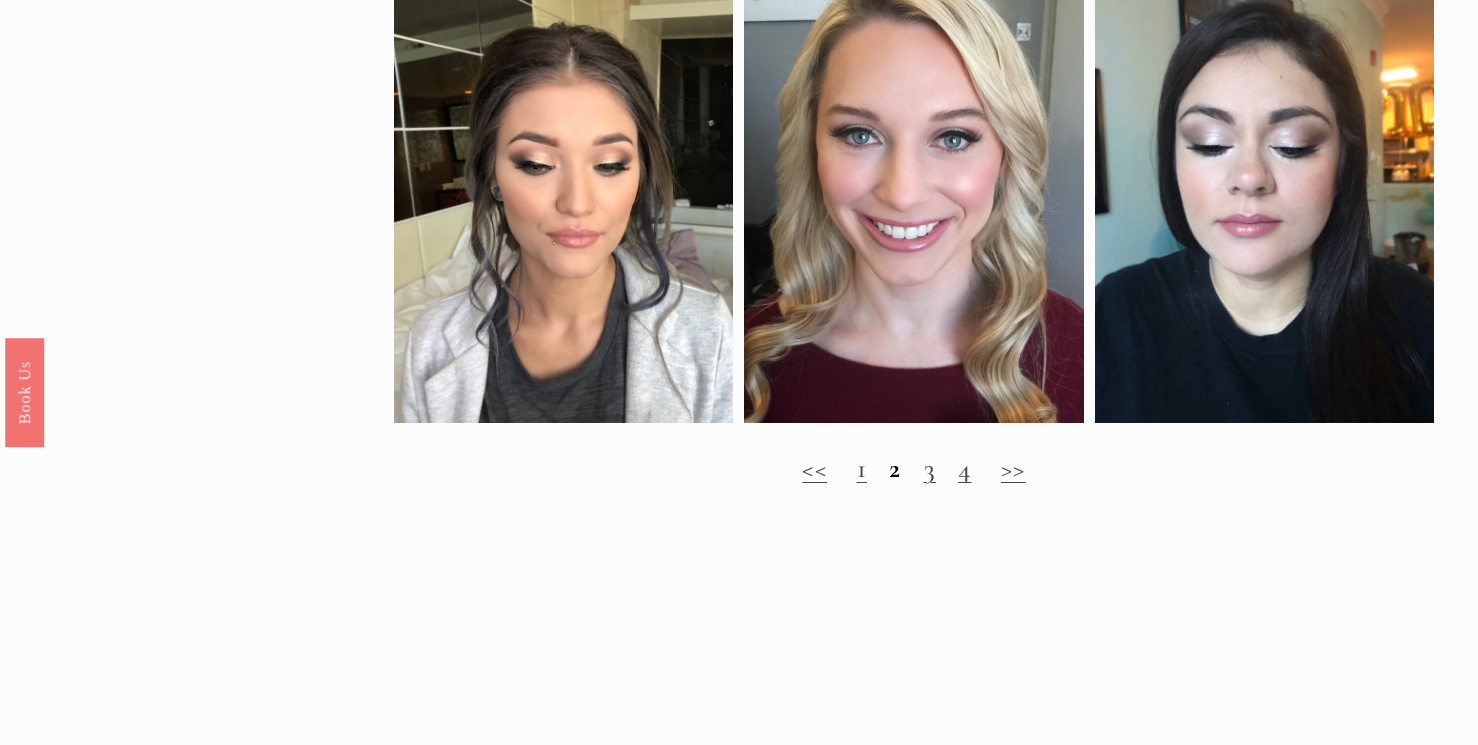 click on "3" at bounding box center [930, 468] 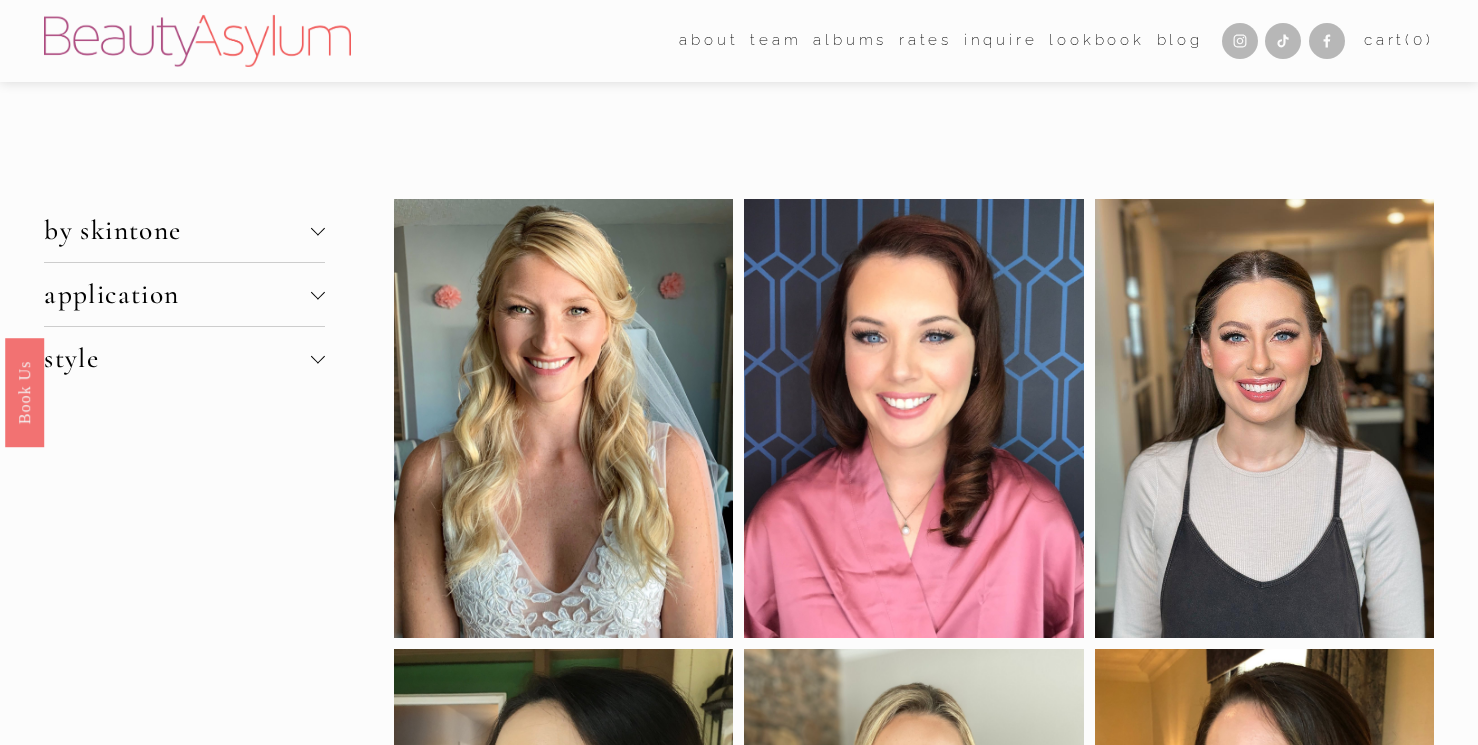 scroll, scrollTop: 0, scrollLeft: 0, axis: both 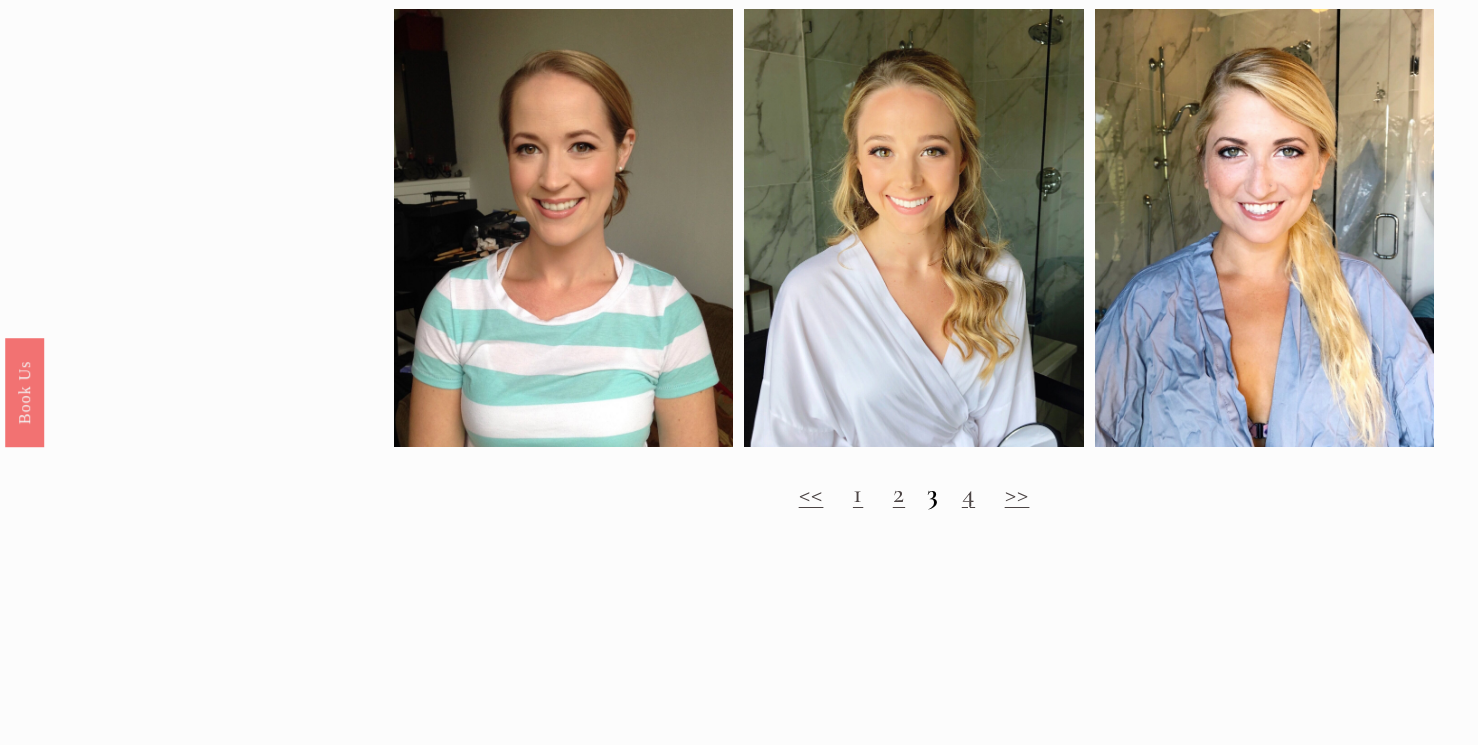 click on "4" at bounding box center (968, 493) 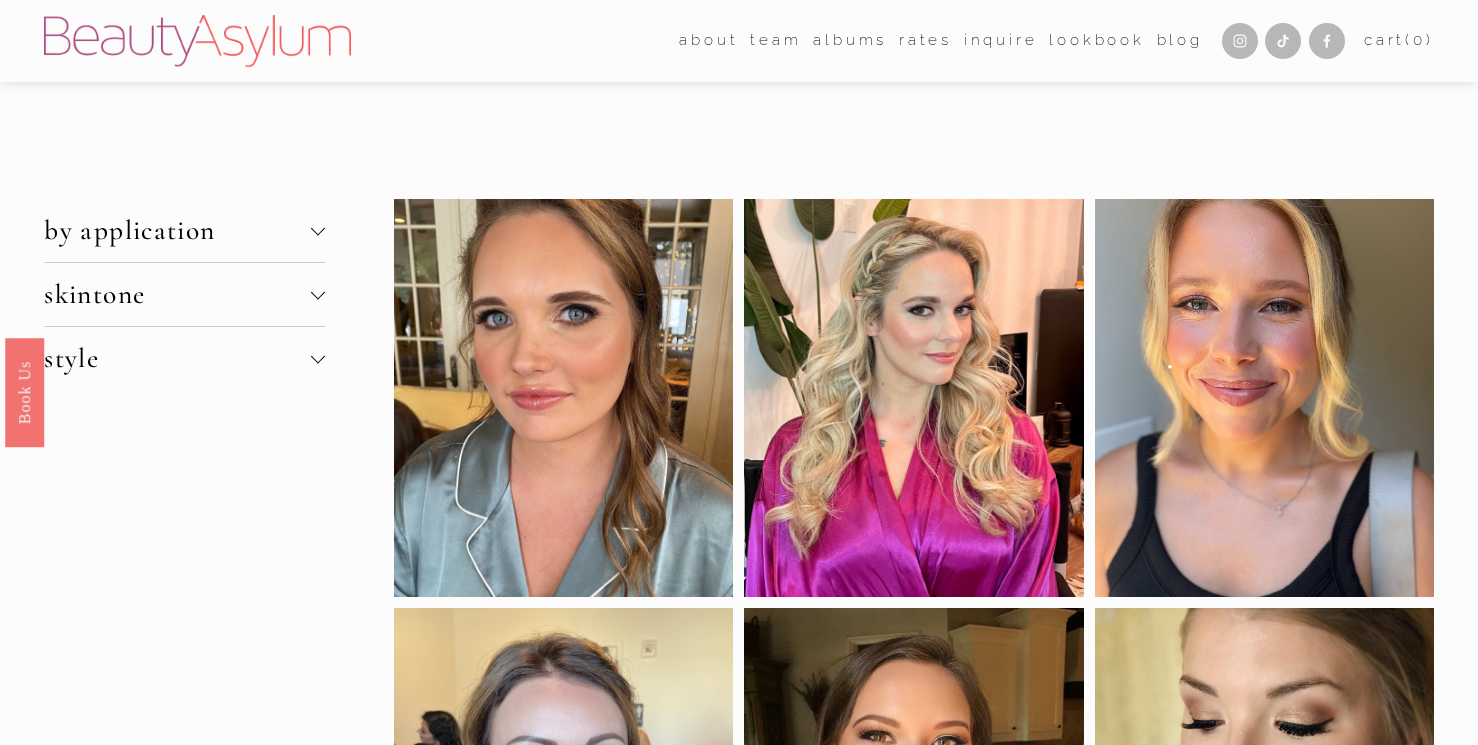 scroll, scrollTop: 0, scrollLeft: 0, axis: both 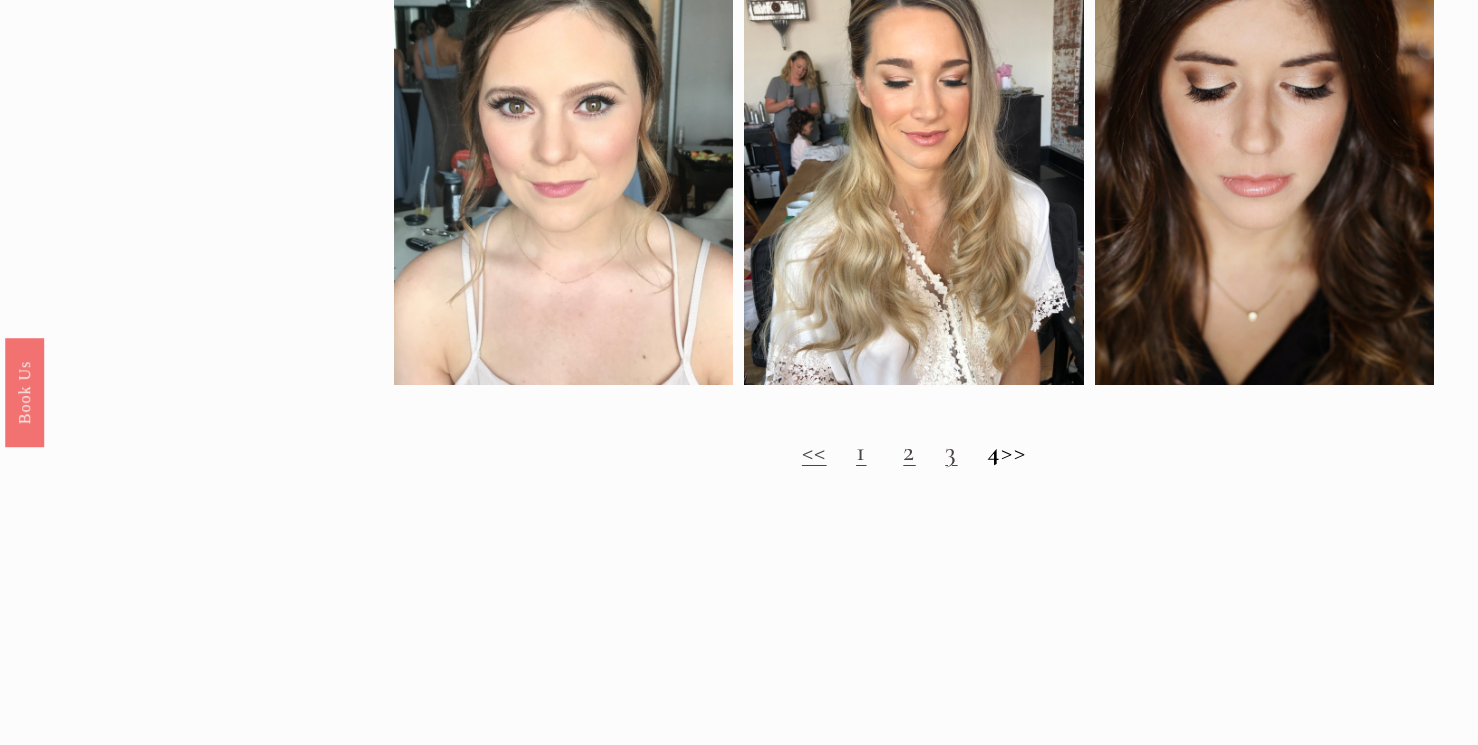 click on "4" at bounding box center [994, 451] 